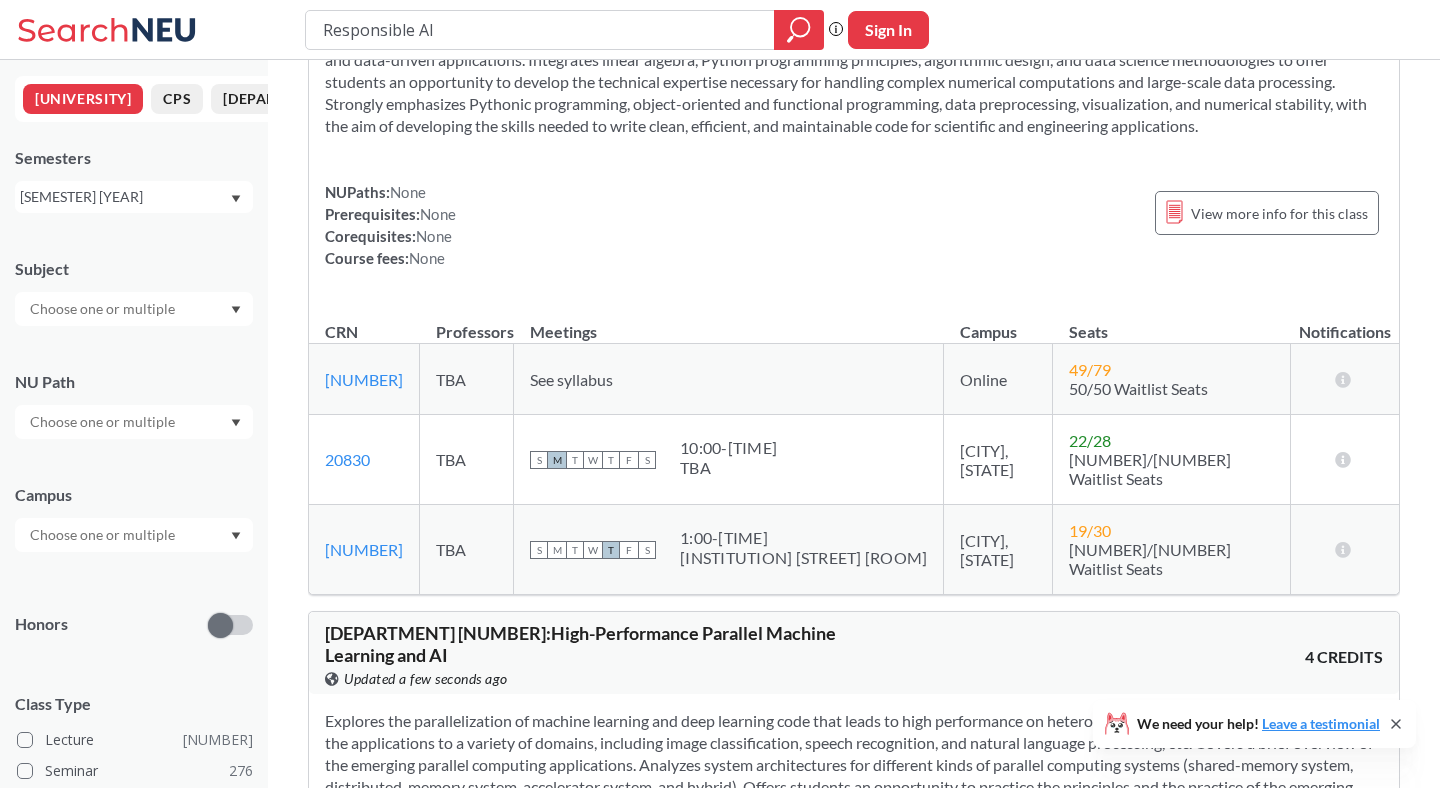 scroll, scrollTop: 8485, scrollLeft: 0, axis: vertical 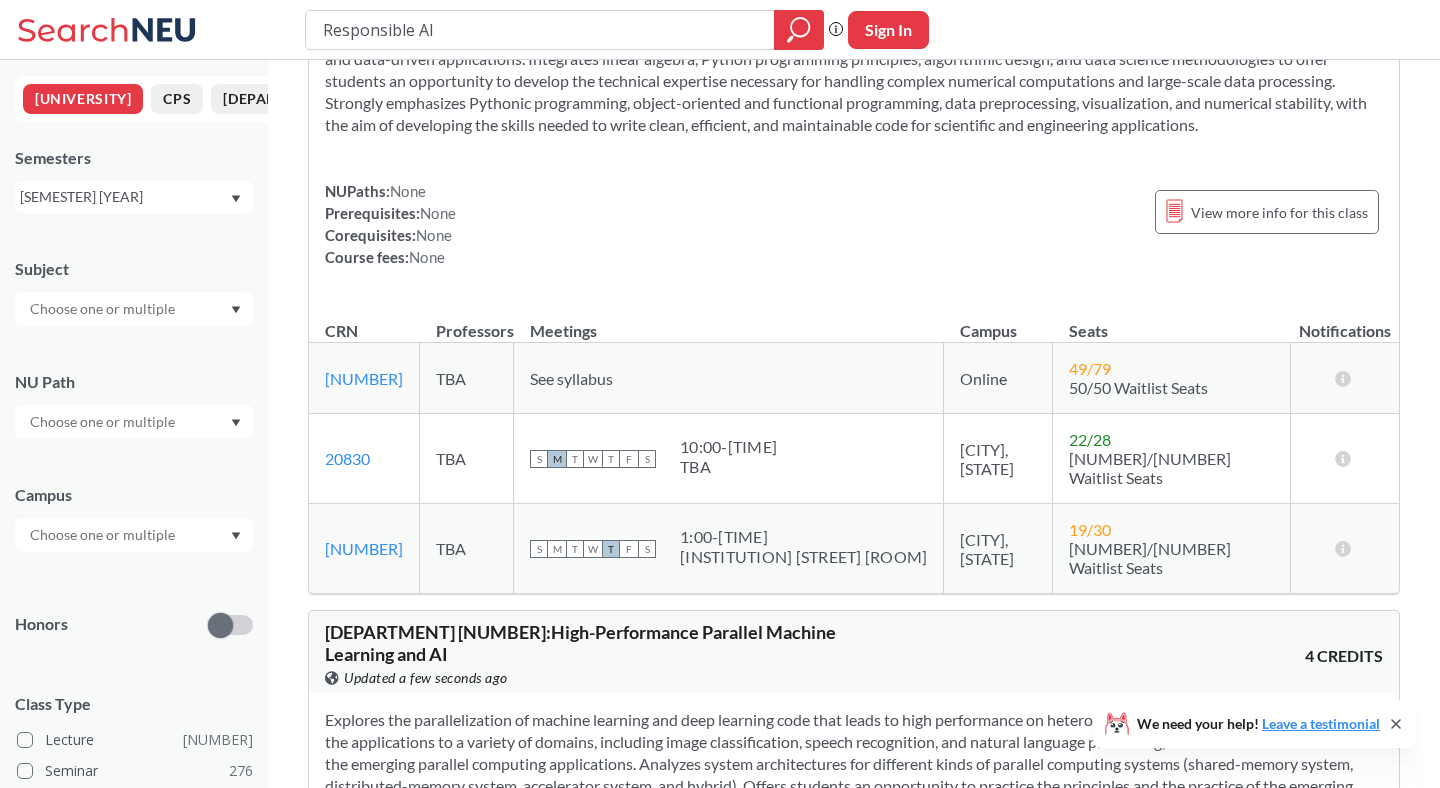click at bounding box center [110, 30] 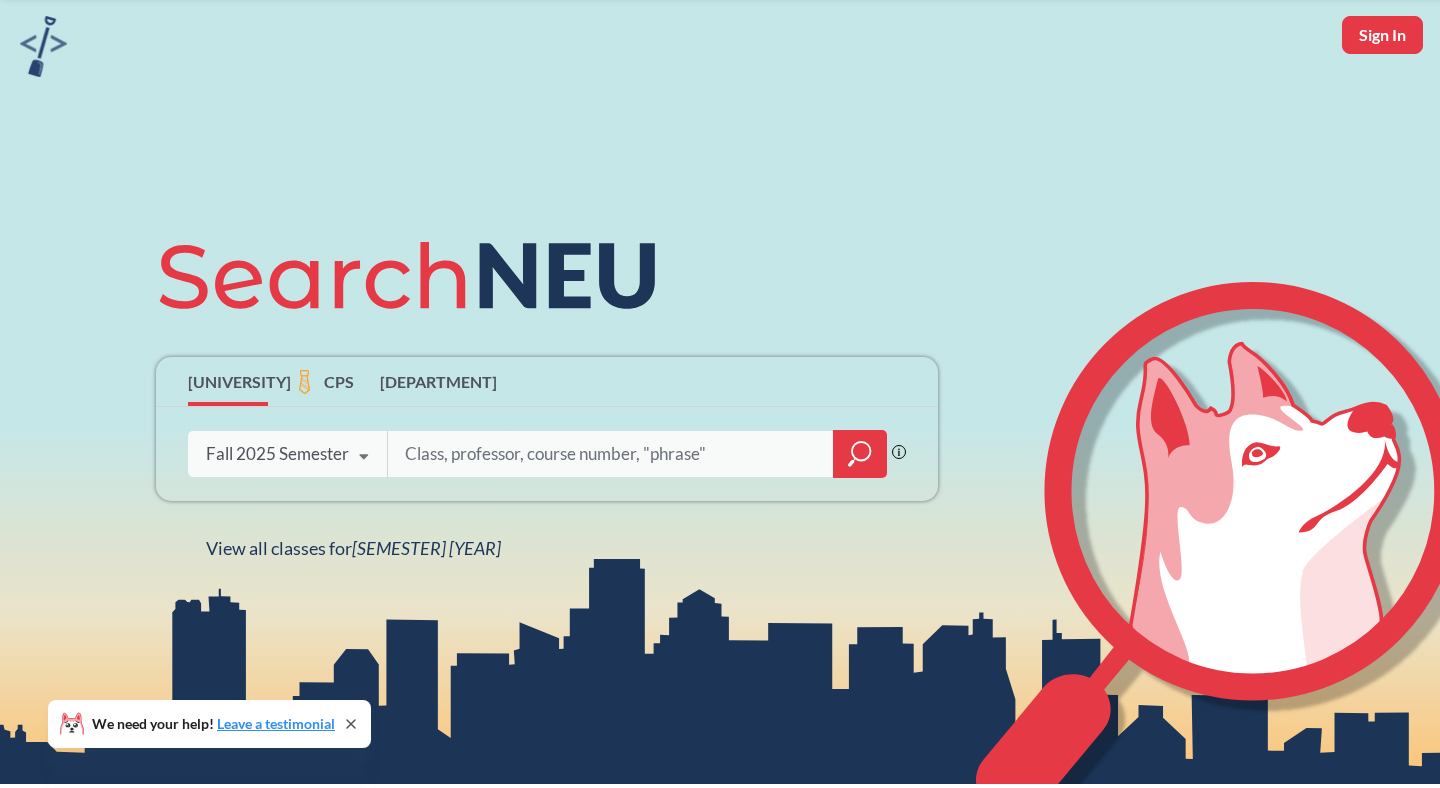 scroll, scrollTop: 184, scrollLeft: 0, axis: vertical 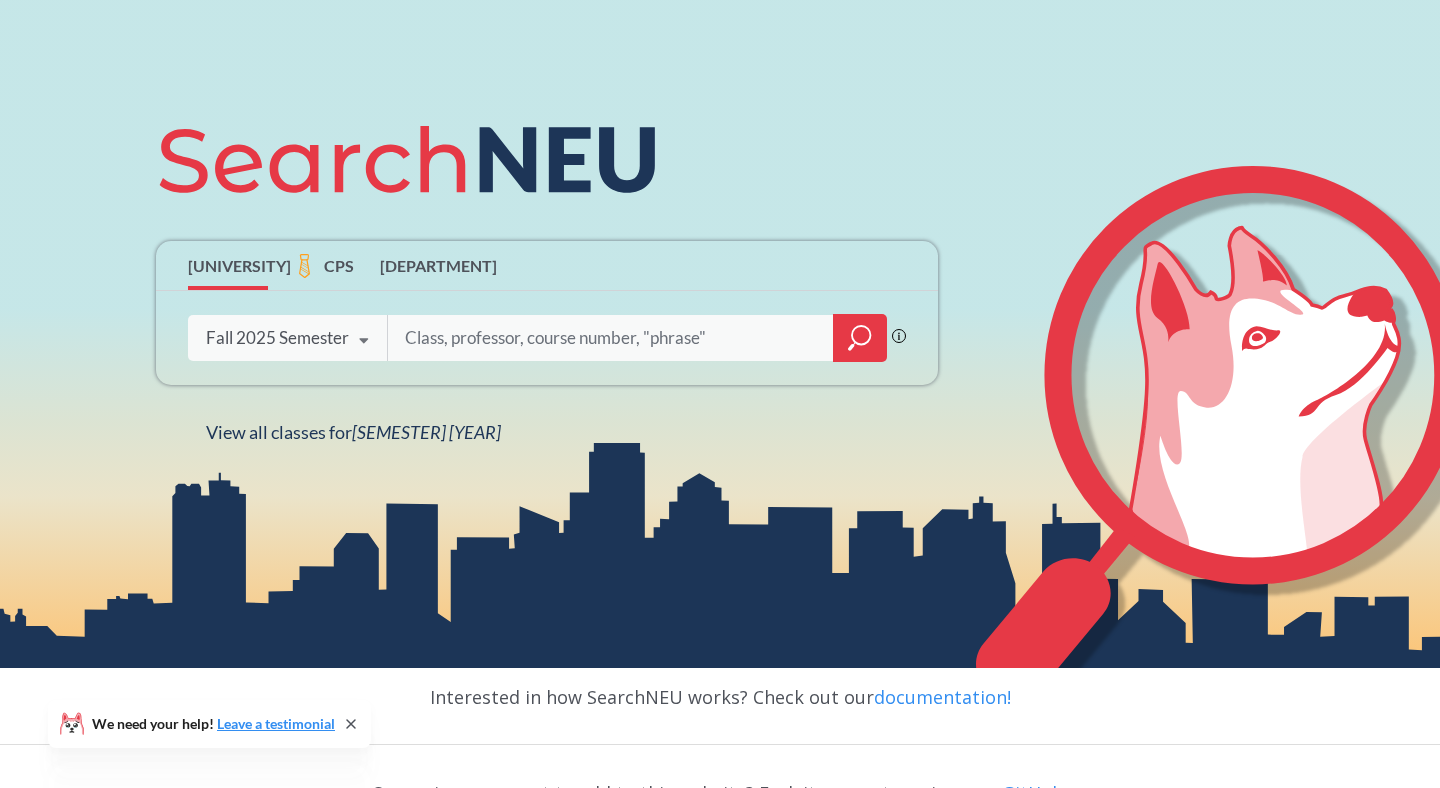 click at bounding box center (567, 160) 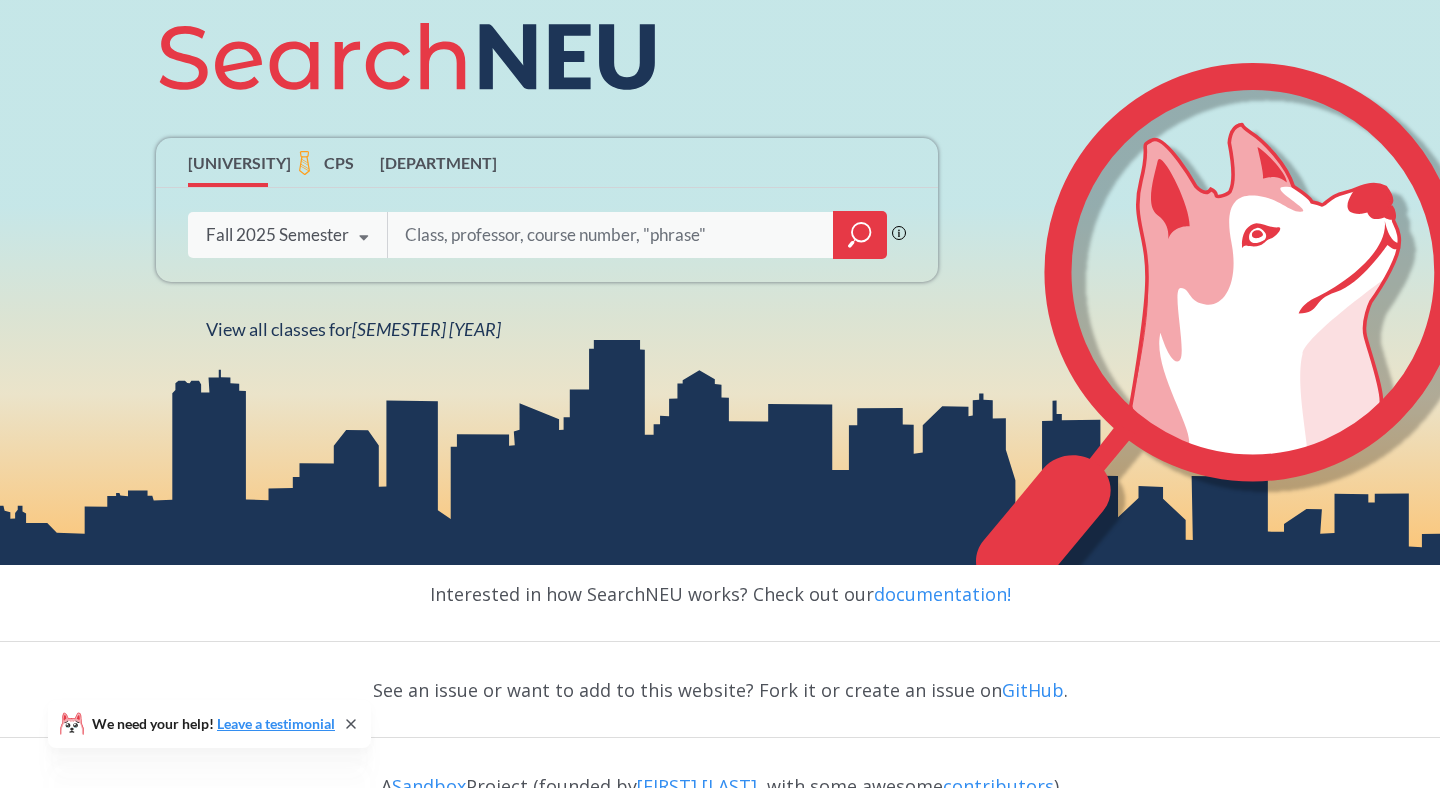 scroll, scrollTop: 262, scrollLeft: 0, axis: vertical 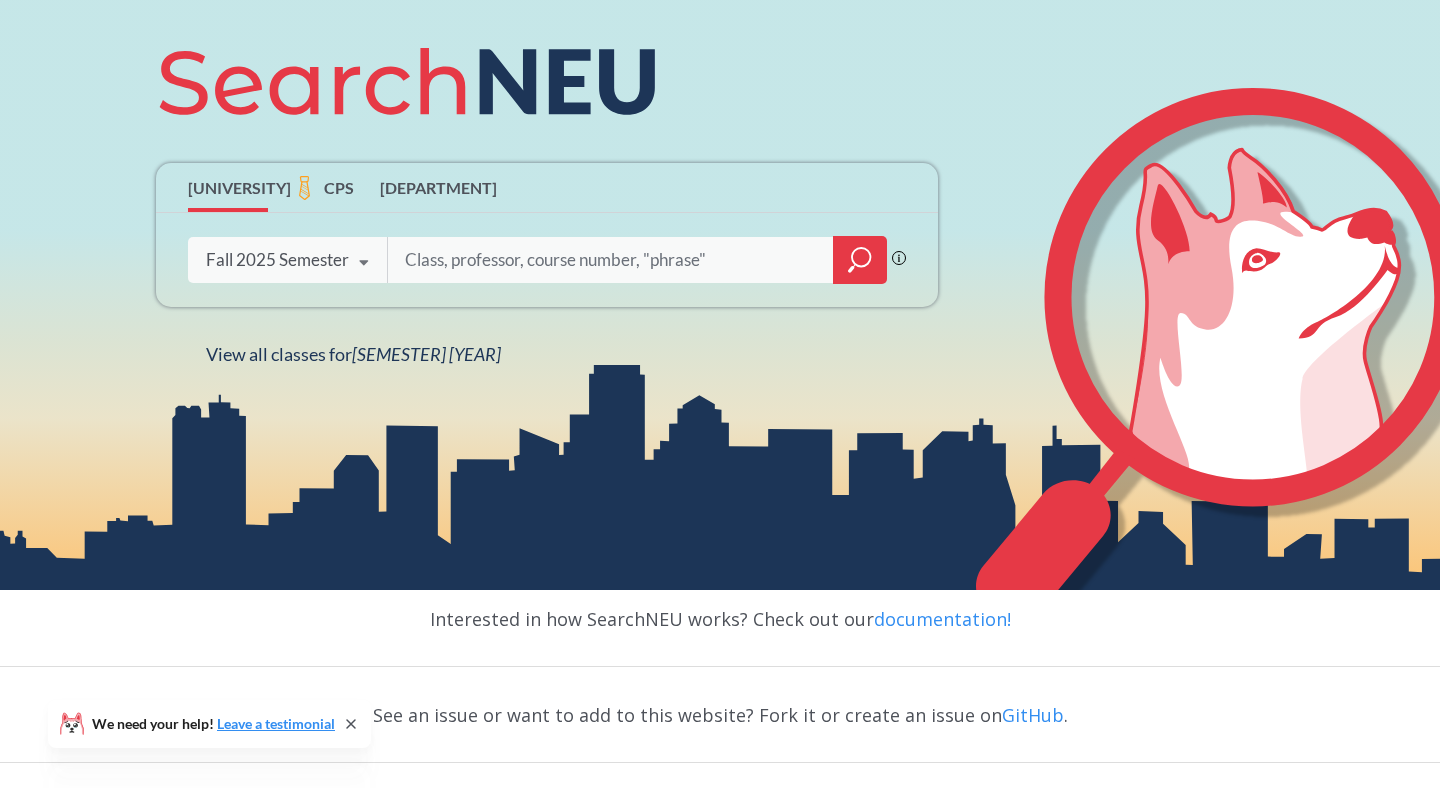 click at bounding box center [611, 260] 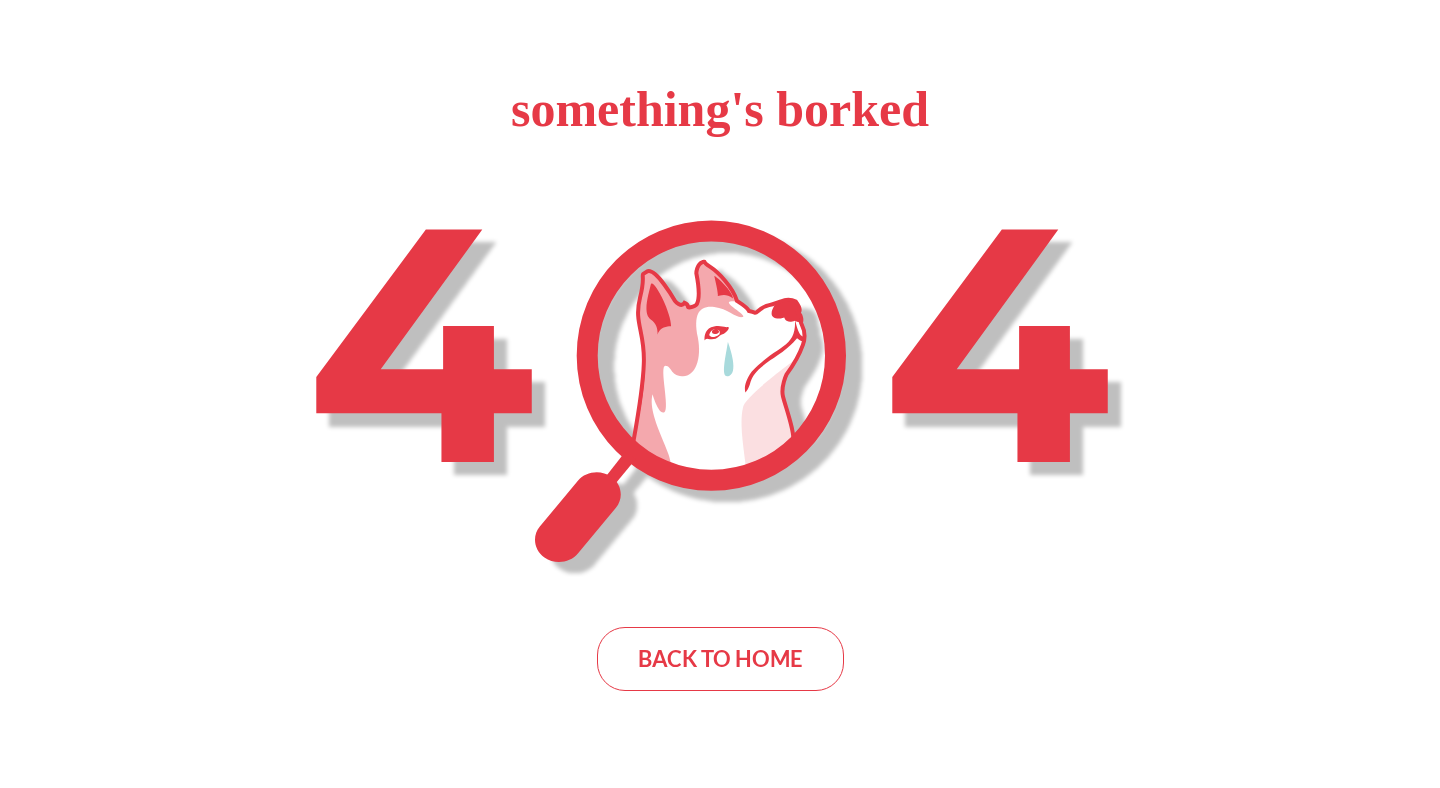 scroll, scrollTop: 0, scrollLeft: 0, axis: both 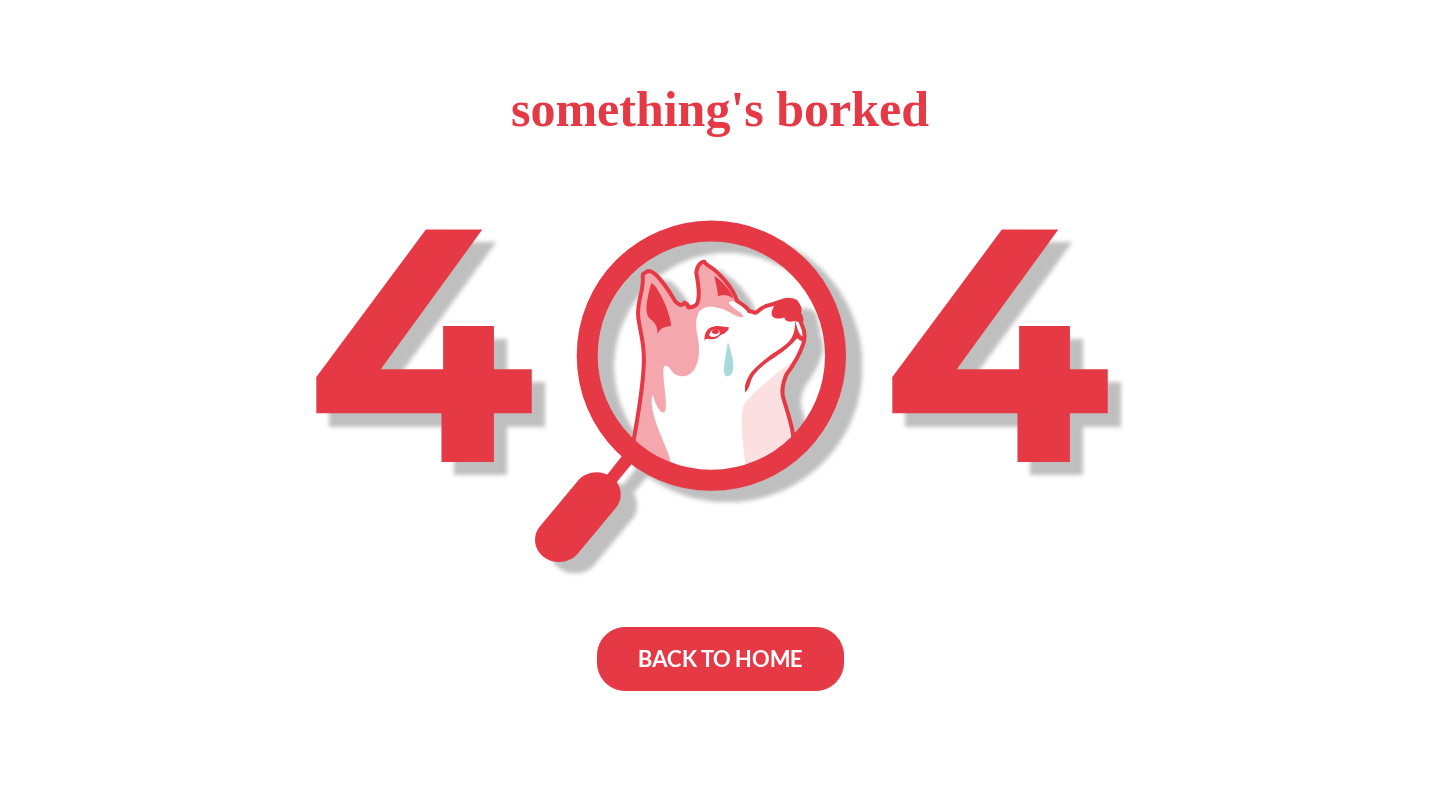 click on "BACK TO HOME" at bounding box center (720, 659) 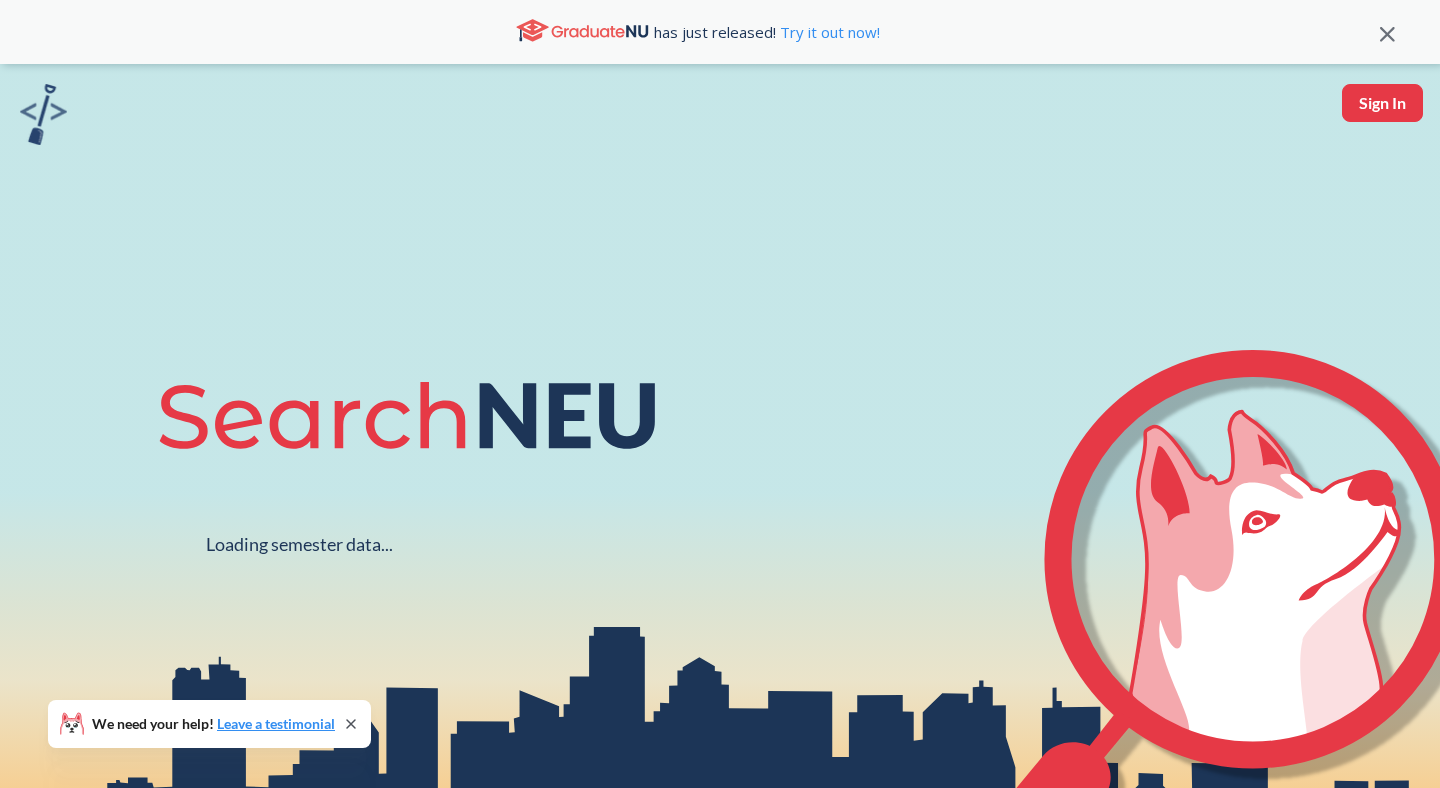 scroll, scrollTop: 0, scrollLeft: 0, axis: both 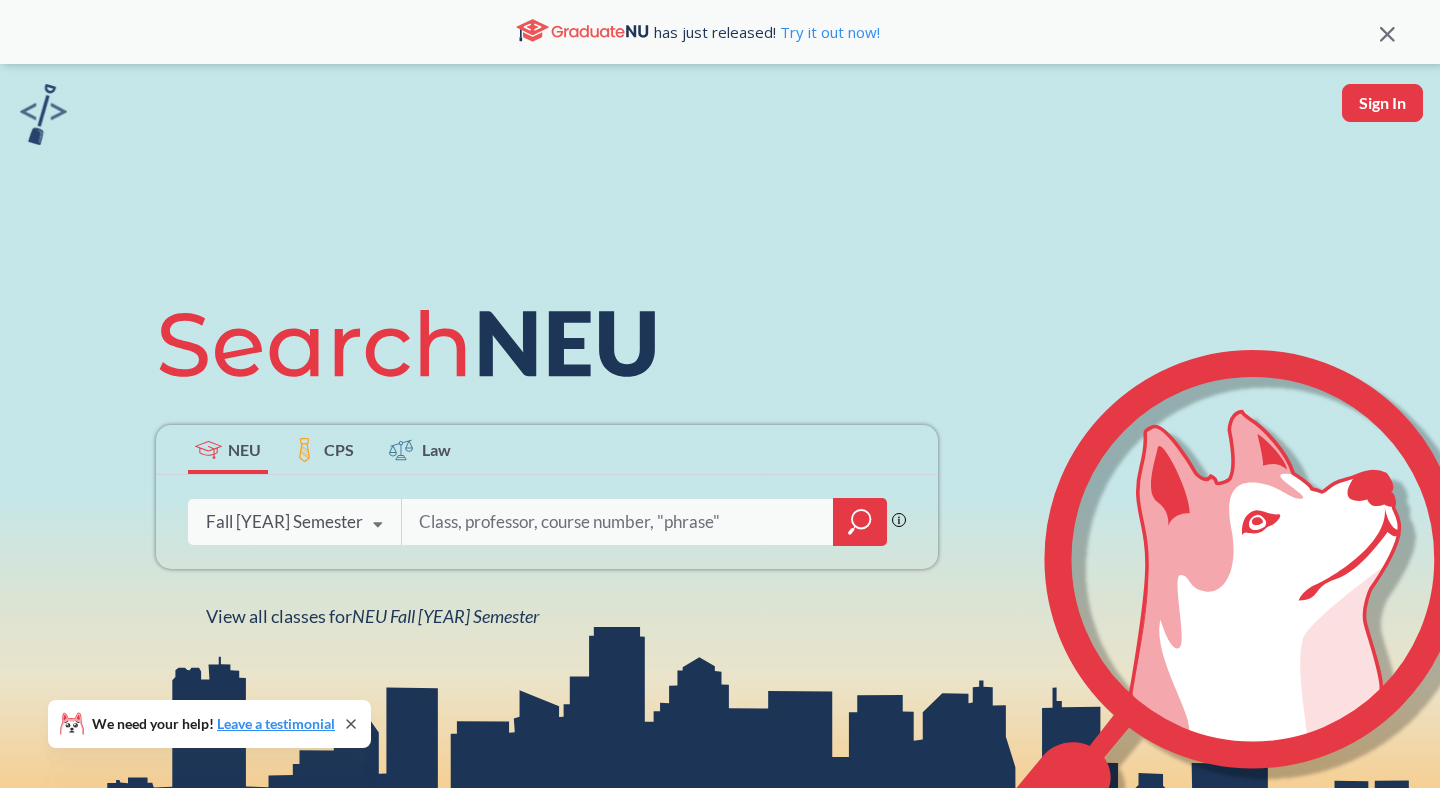 click on "CPS" at bounding box center (339, 449) 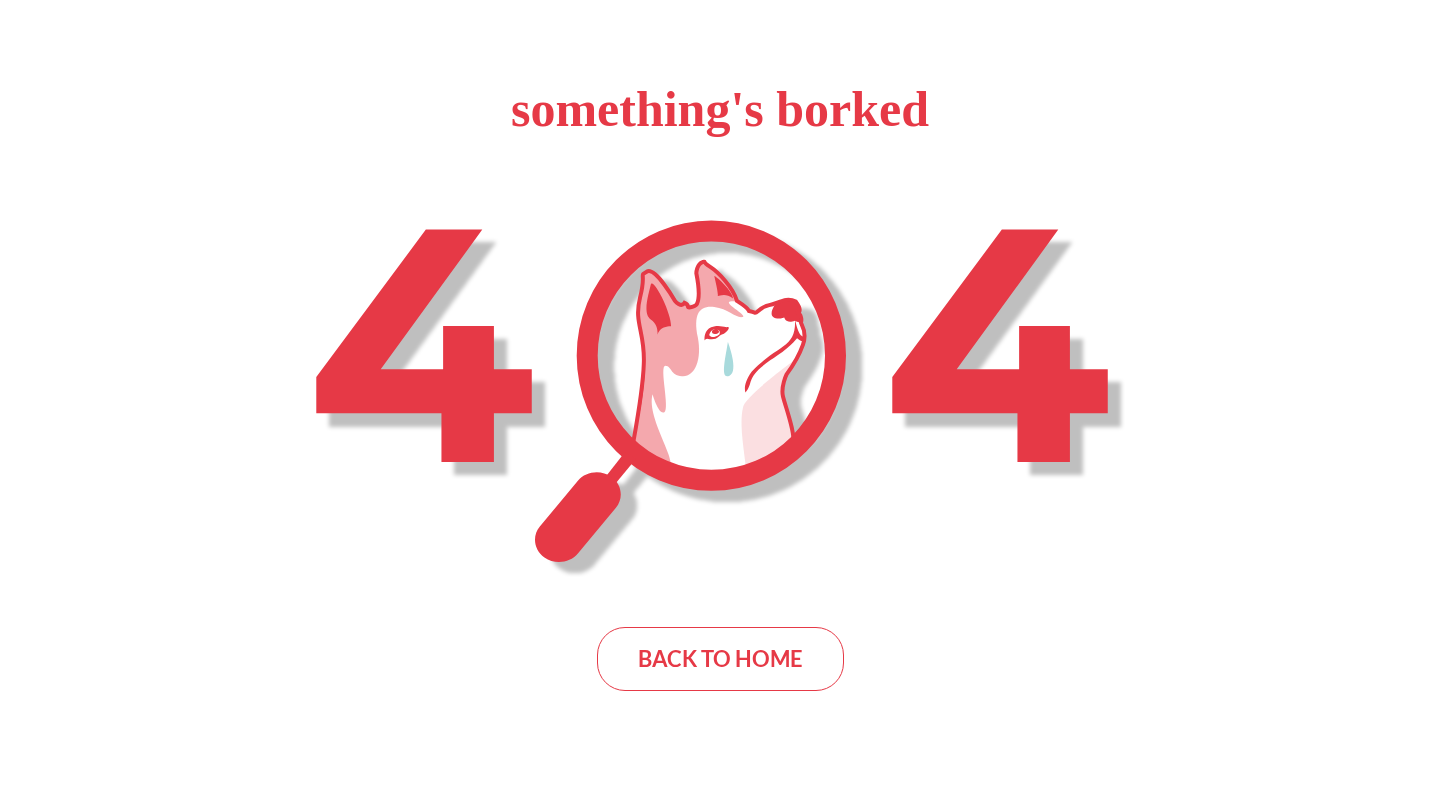 scroll, scrollTop: 0, scrollLeft: 0, axis: both 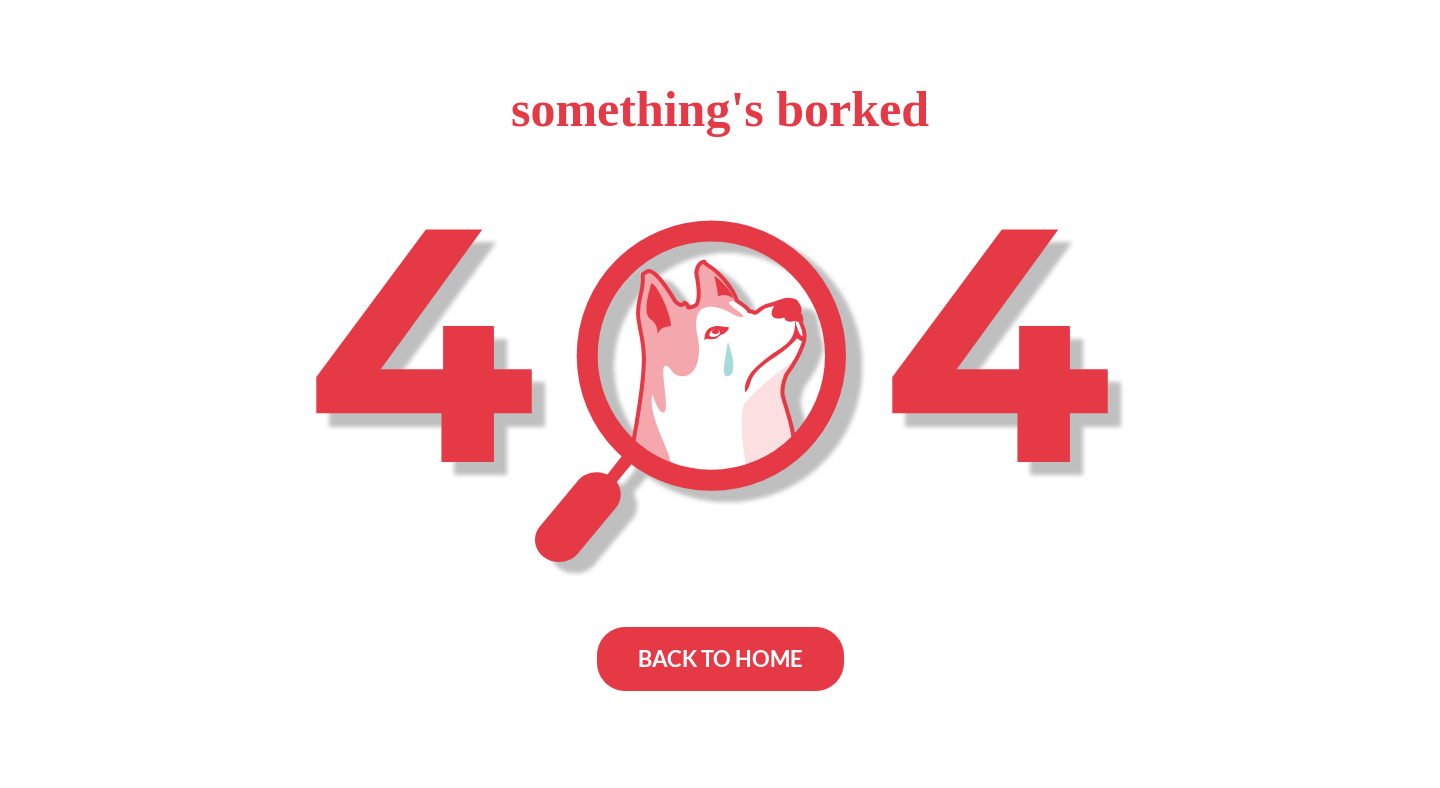 click on "BACK TO HOME" at bounding box center [720, 659] 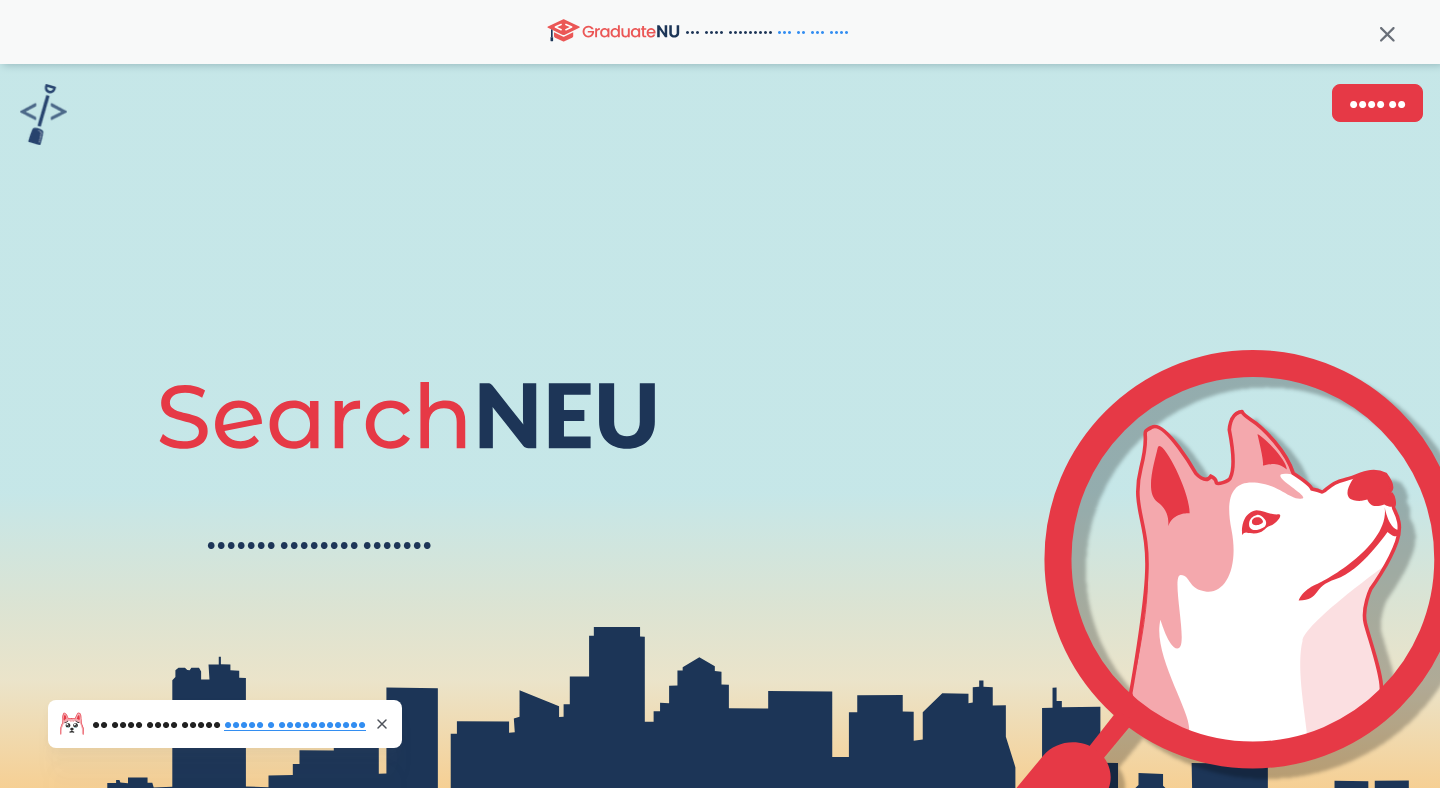 scroll, scrollTop: 0, scrollLeft: 0, axis: both 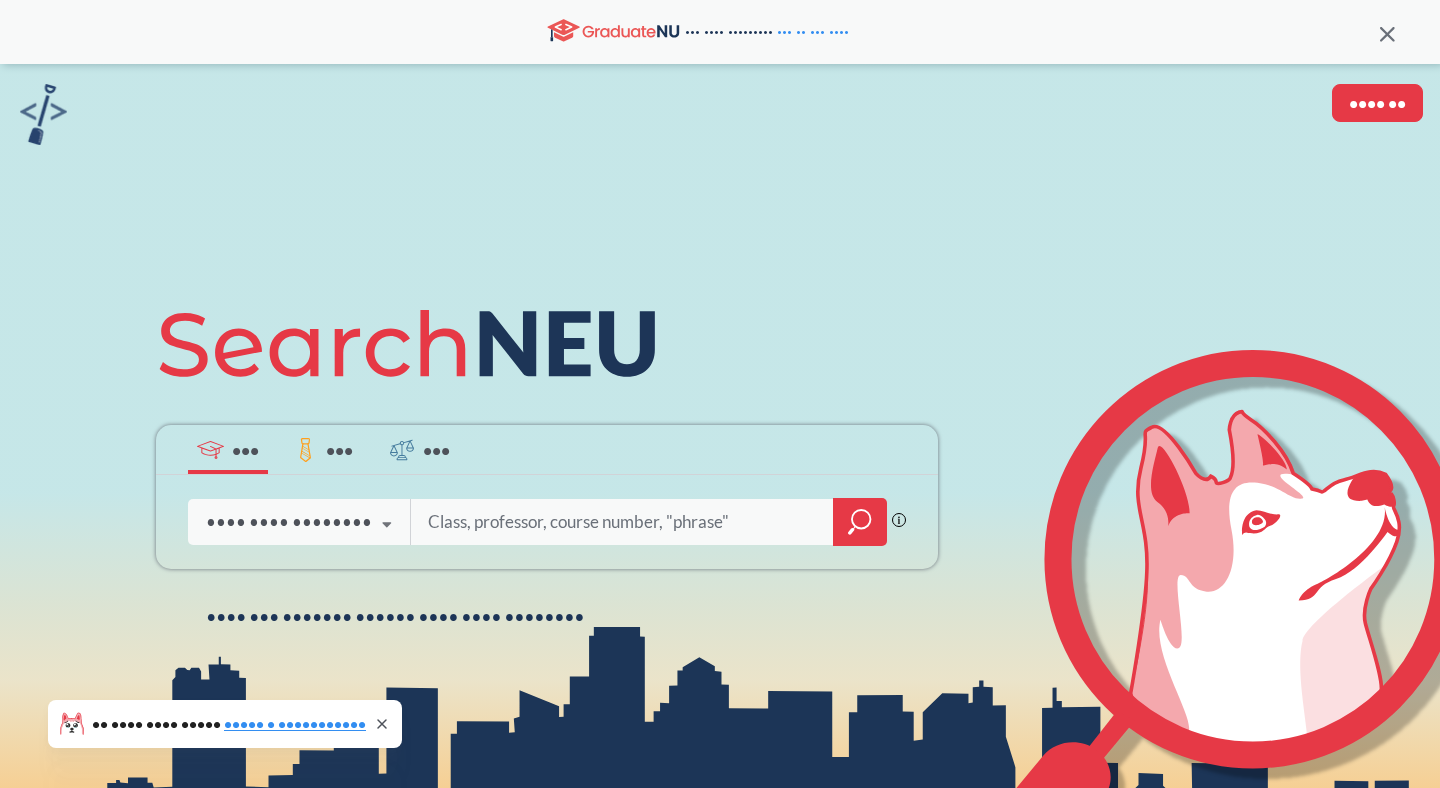 click on "•••" at bounding box center (436, 449) 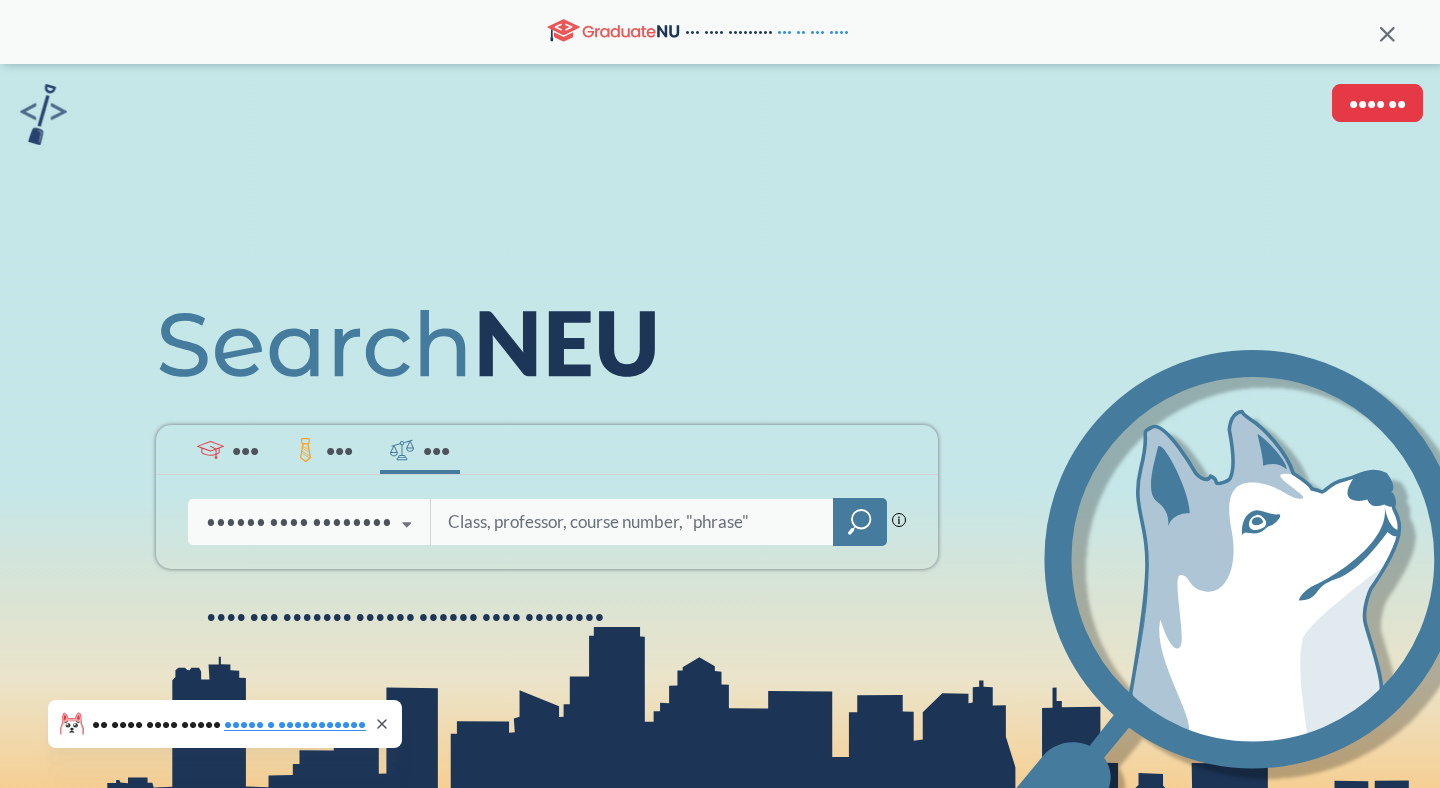 click at bounding box center [210, 450] 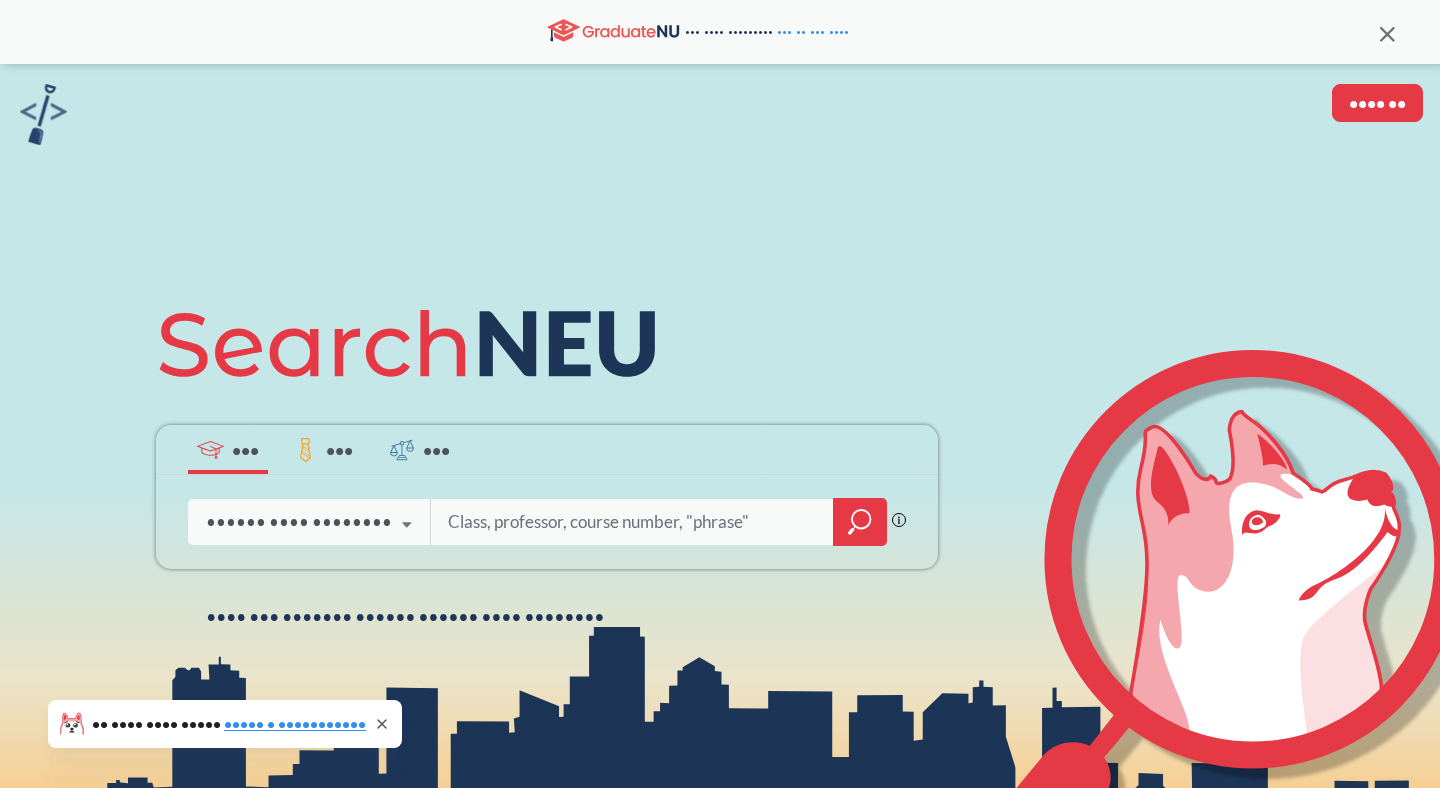 click on "•••" at bounding box center [339, 449] 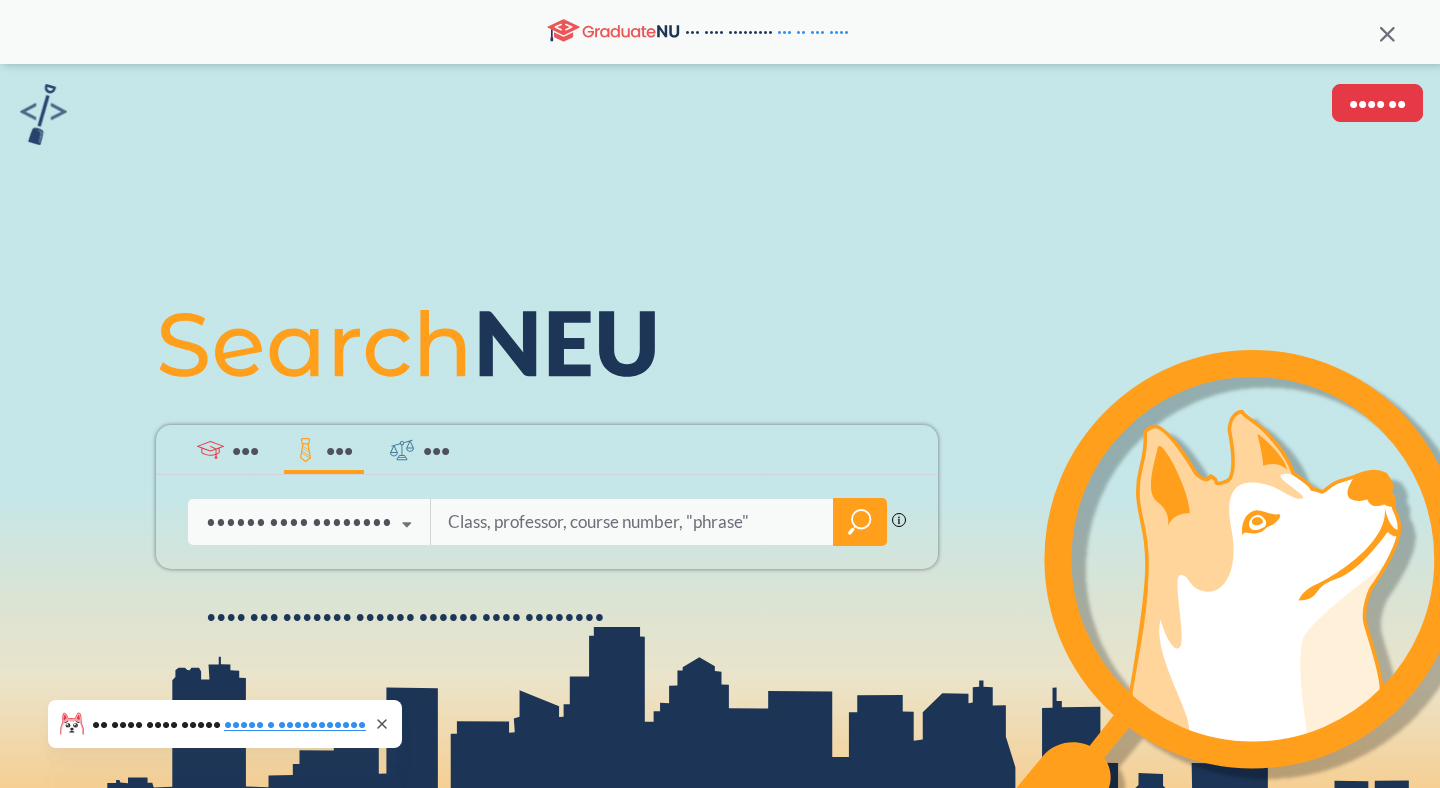 scroll, scrollTop: 169, scrollLeft: 0, axis: vertical 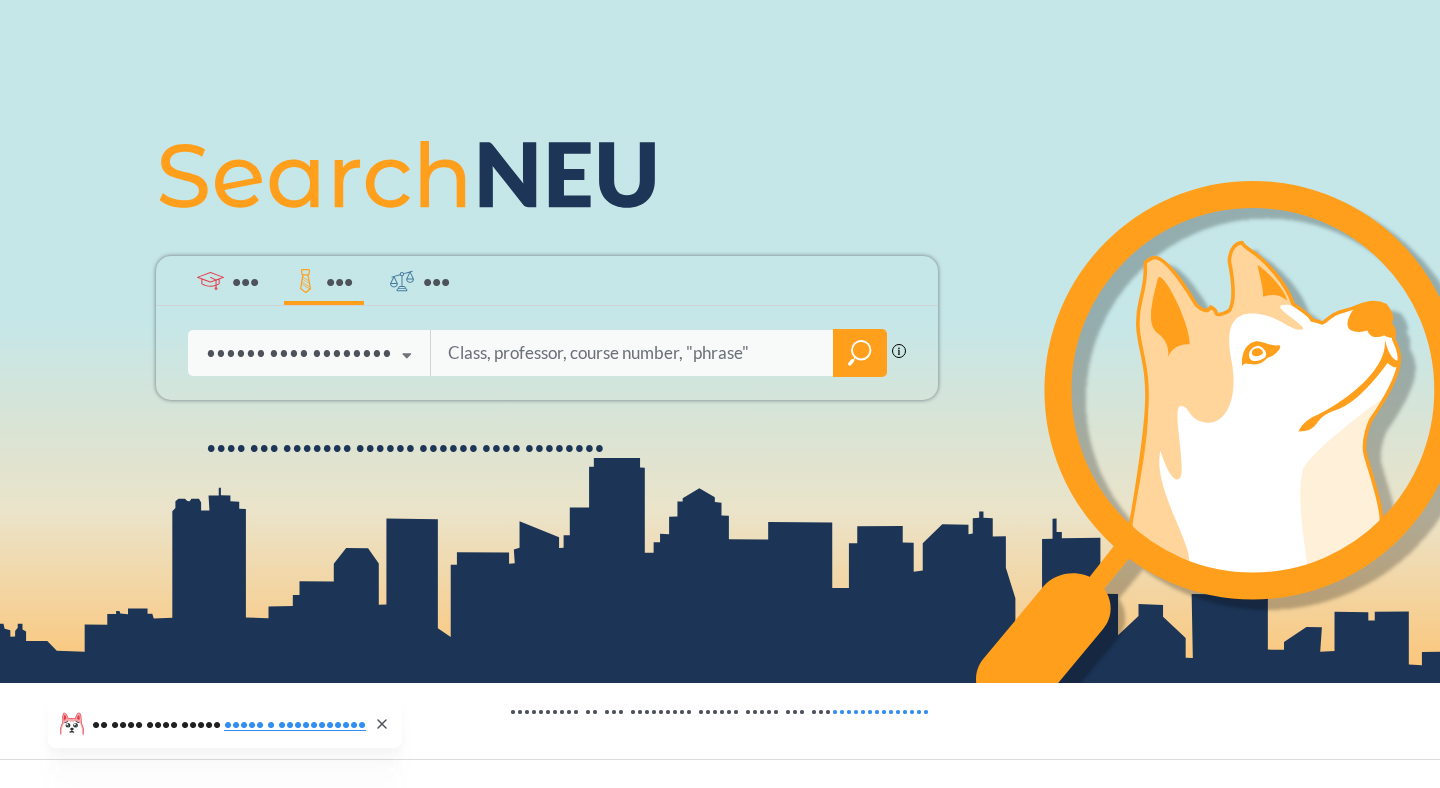 click on "•••••• •••• ••••••••" at bounding box center (299, 353) 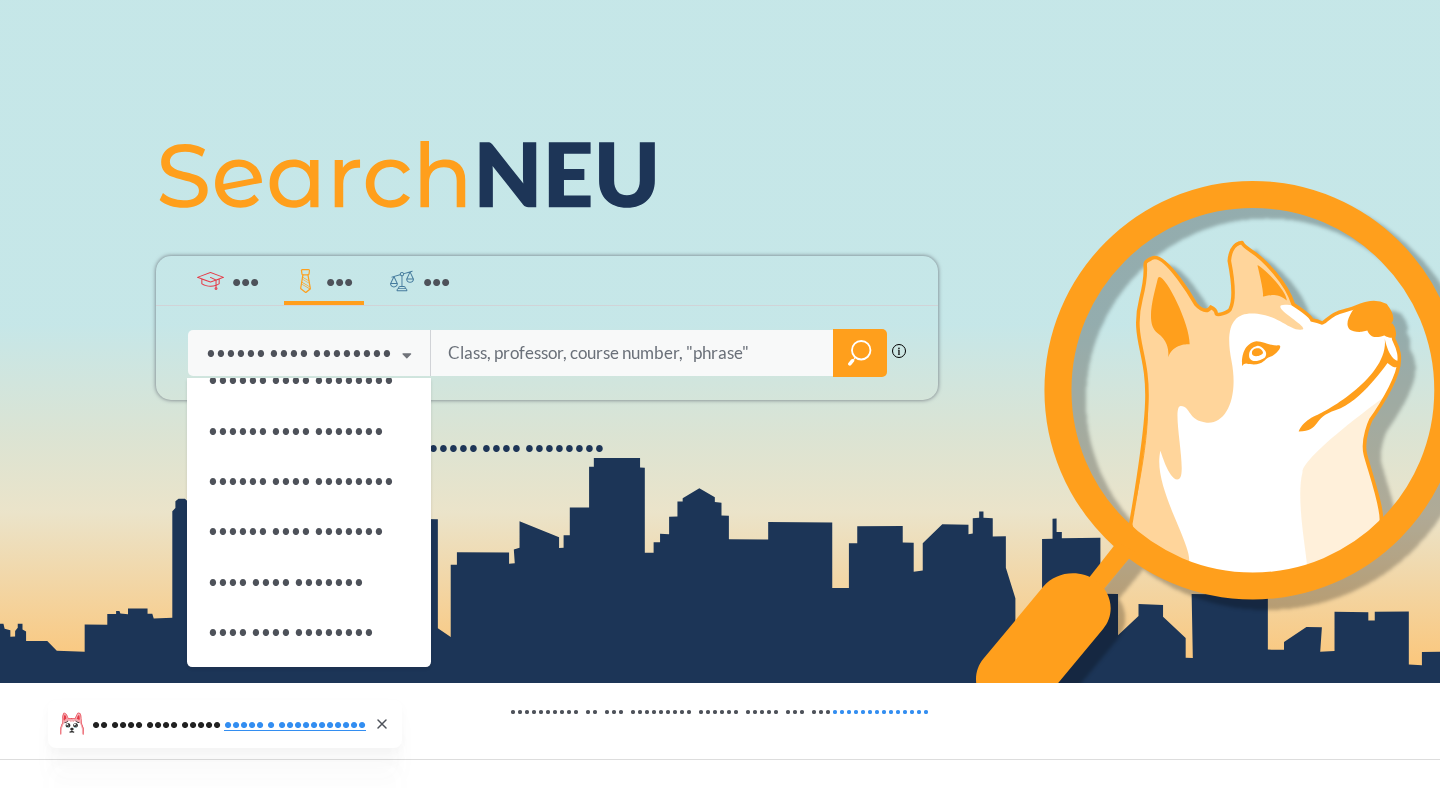 scroll, scrollTop: 0, scrollLeft: 0, axis: both 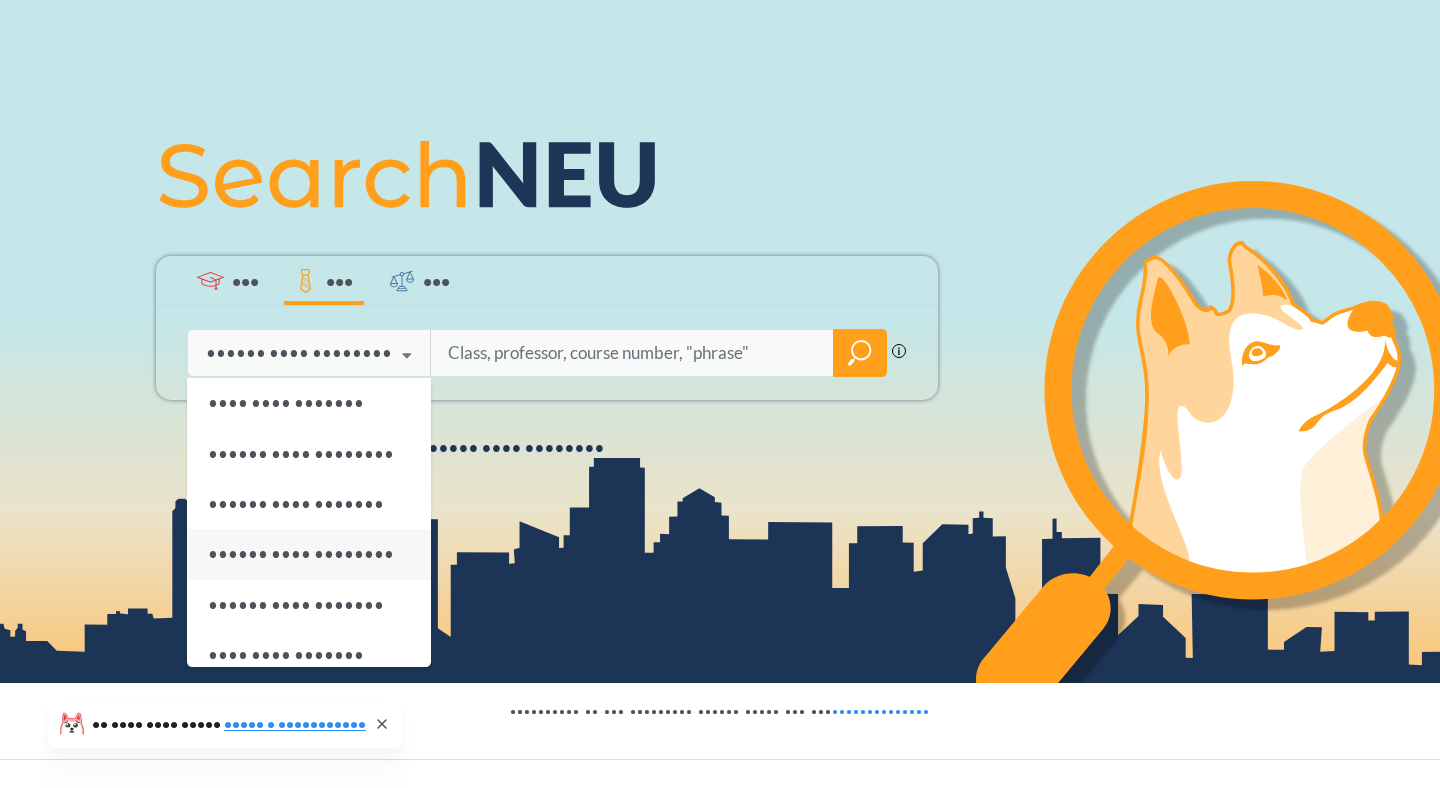 click on "•••••• •••• ••••••••" at bounding box center [301, 553] 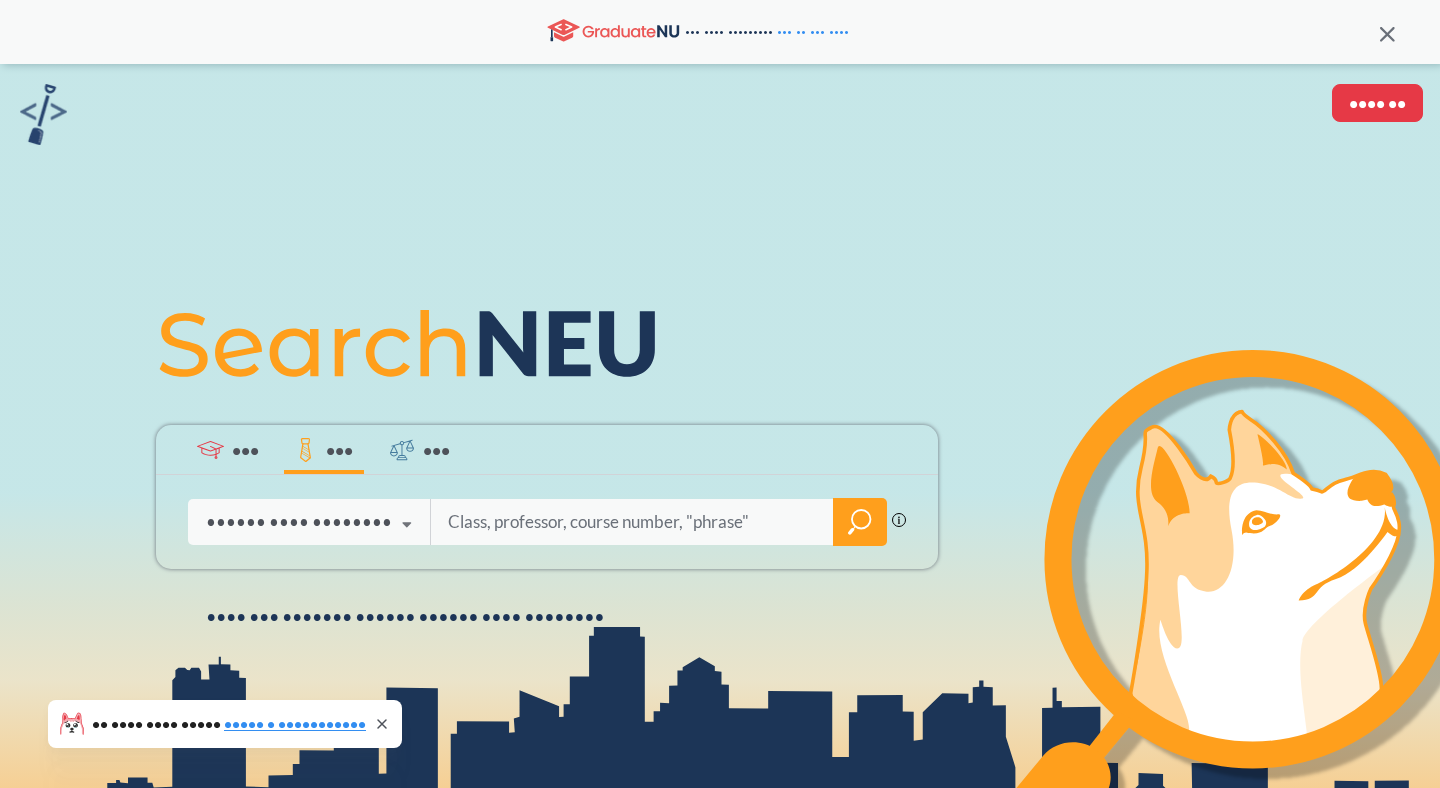 click at bounding box center (632, 522) 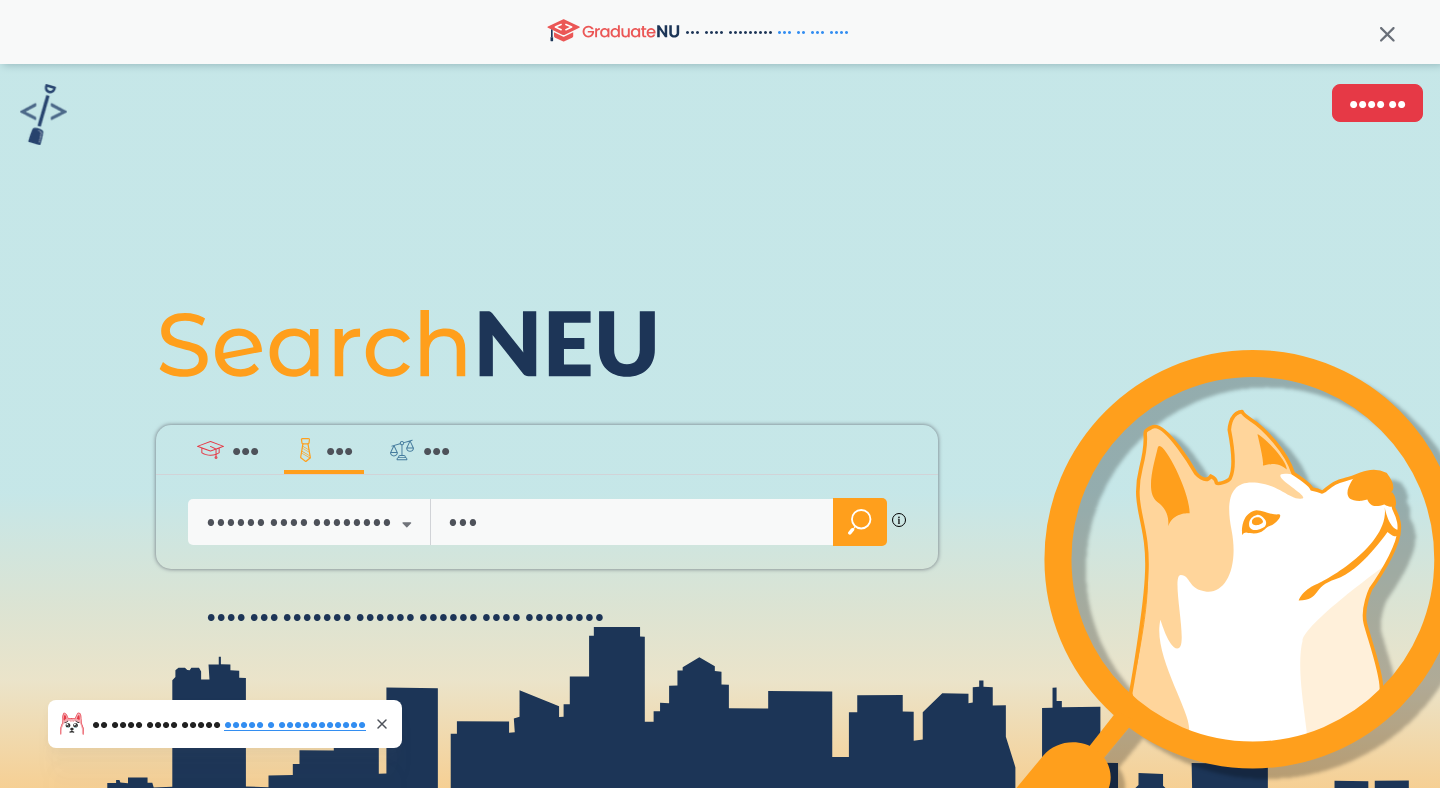 click at bounding box center (860, 522) 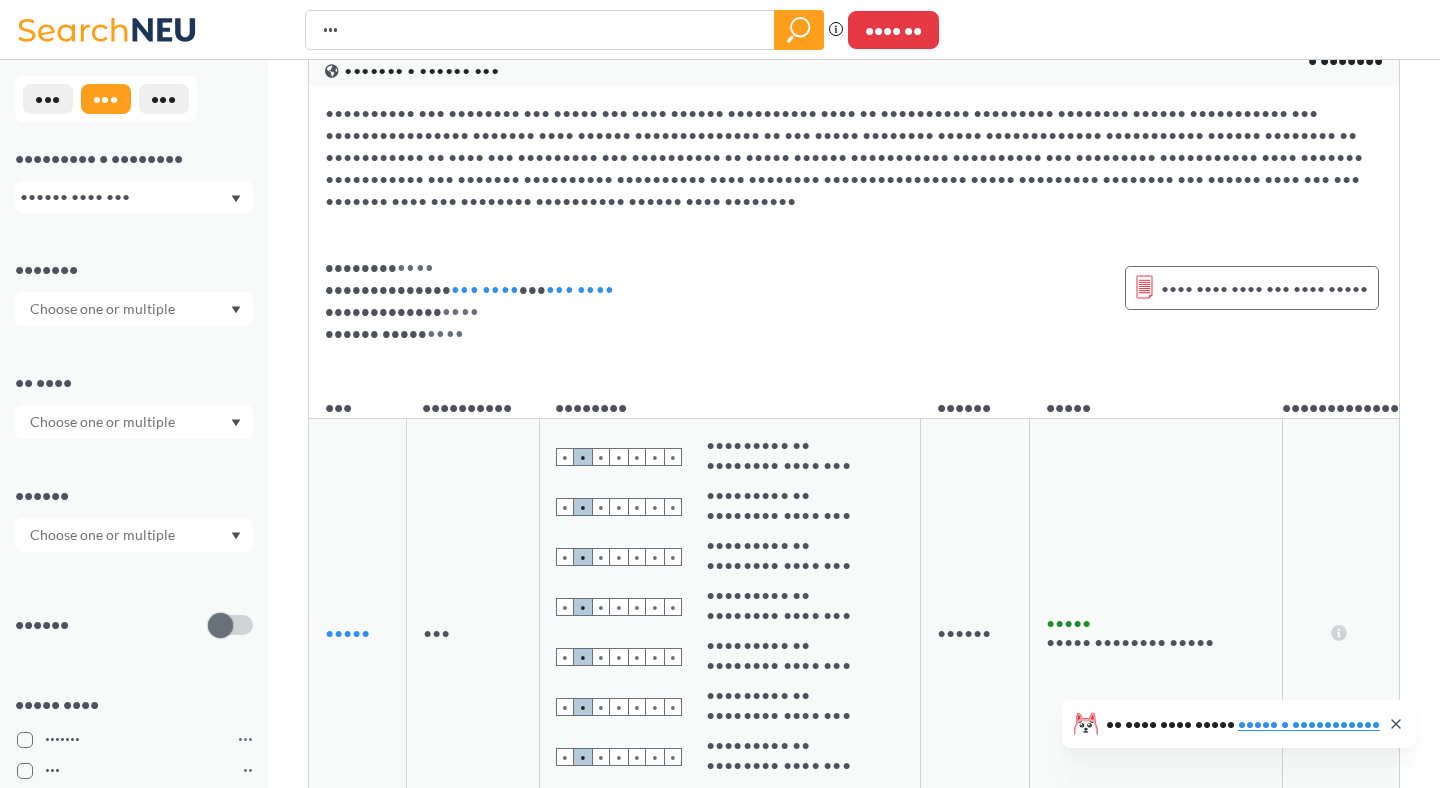 scroll, scrollTop: 1773, scrollLeft: 0, axis: vertical 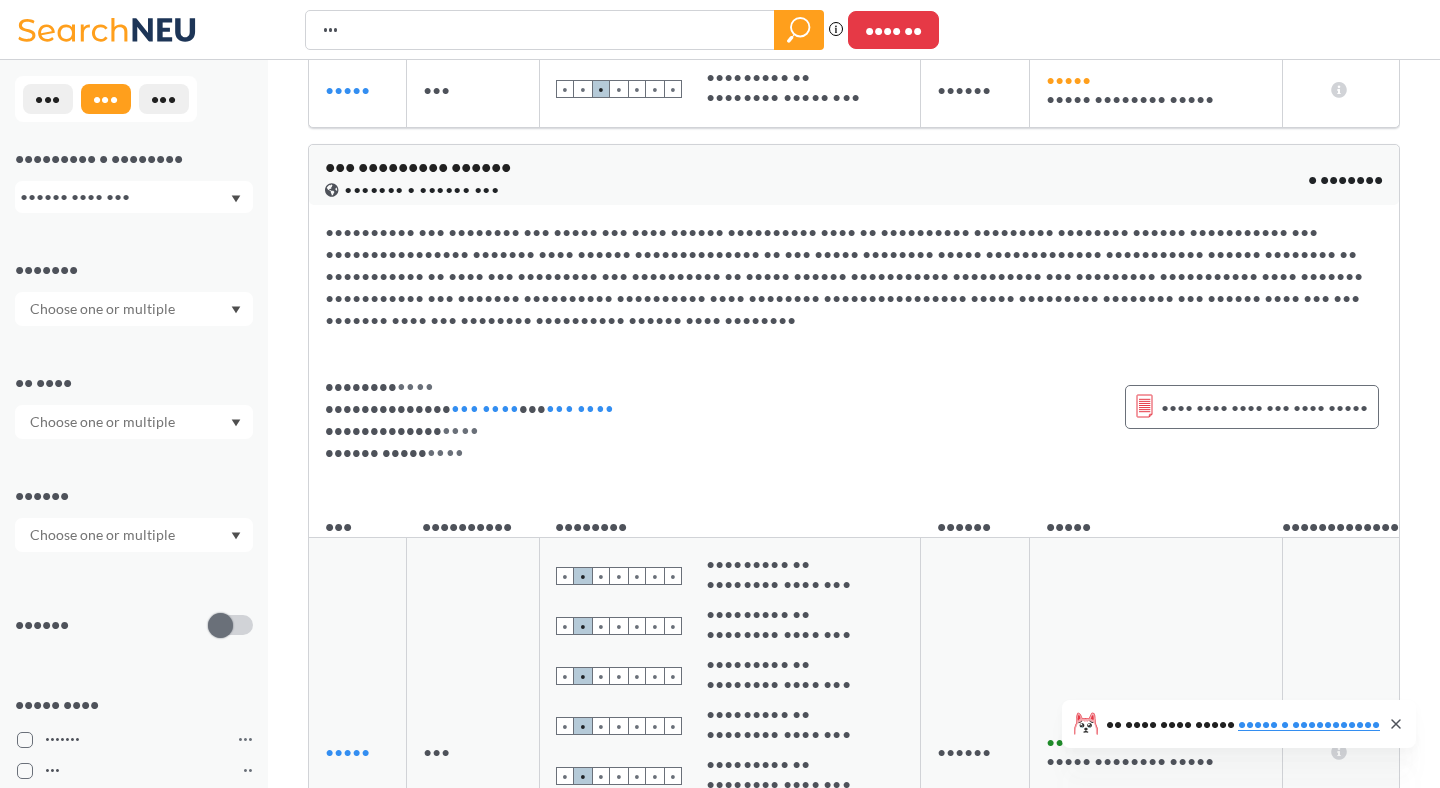 click on "•••" at bounding box center [540, 30] 